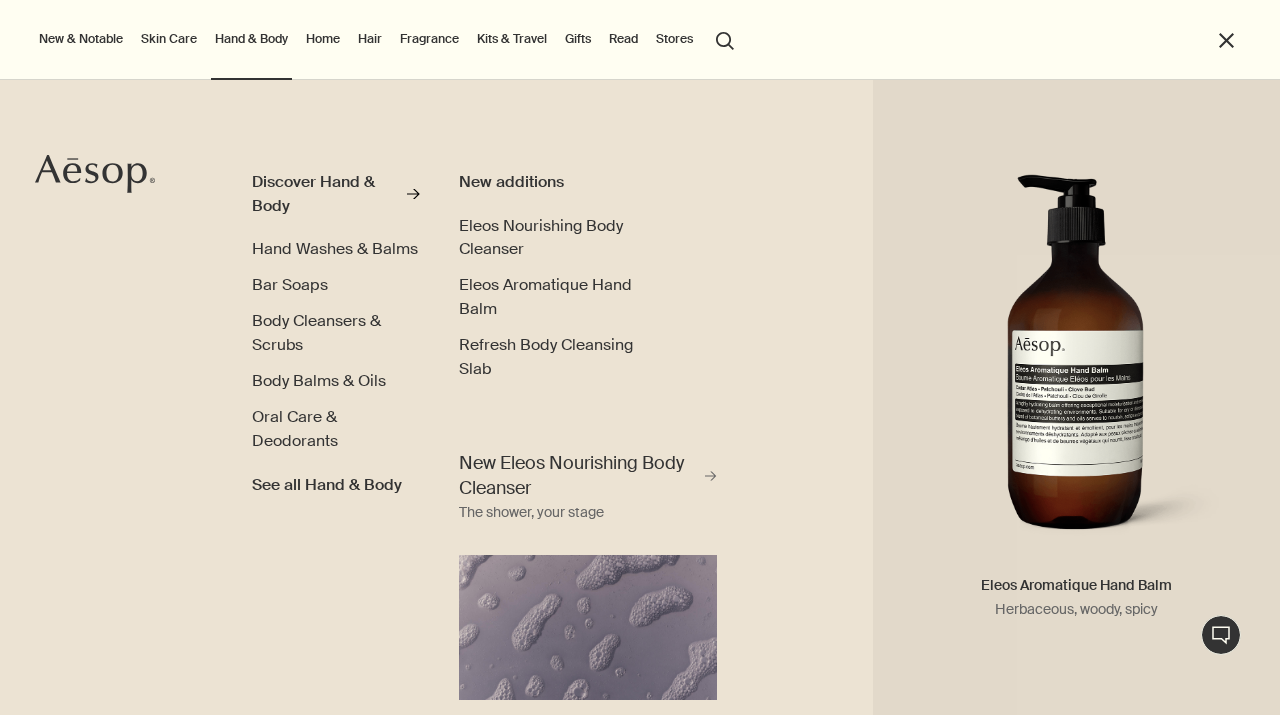 scroll, scrollTop: 0, scrollLeft: 0, axis: both 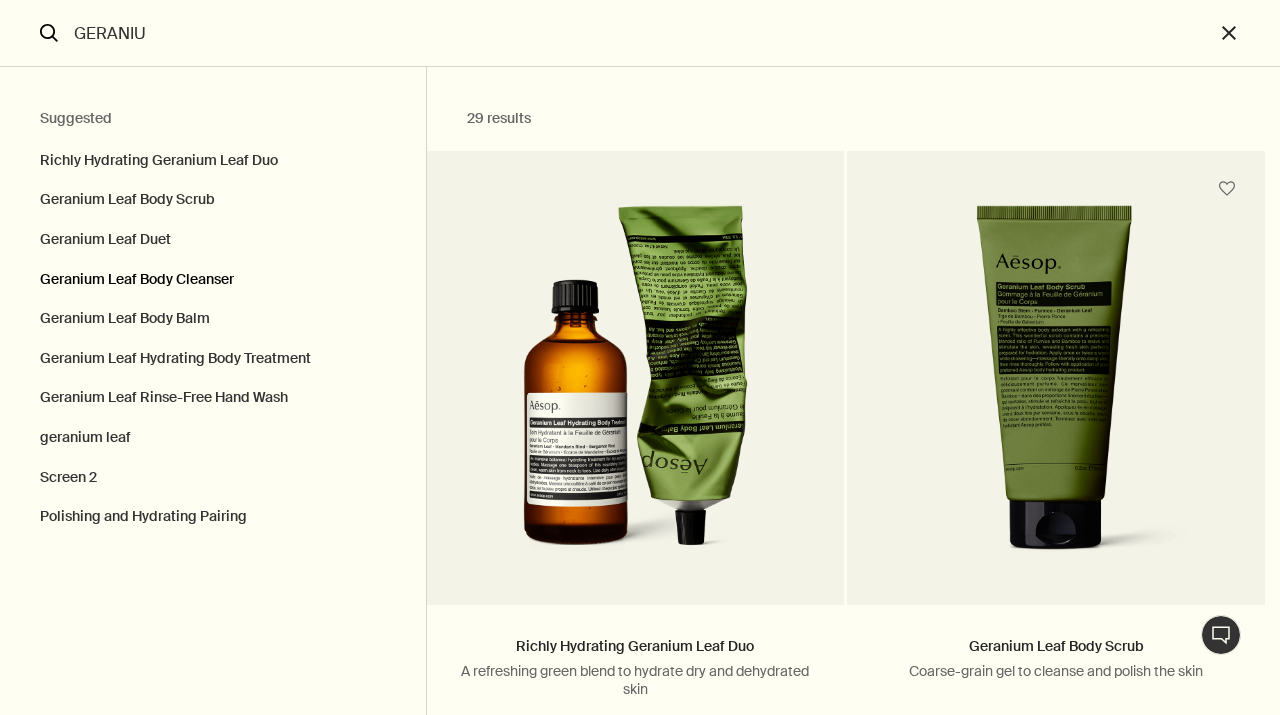click on "Geranium Leaf Body Cleanser" at bounding box center (213, 280) 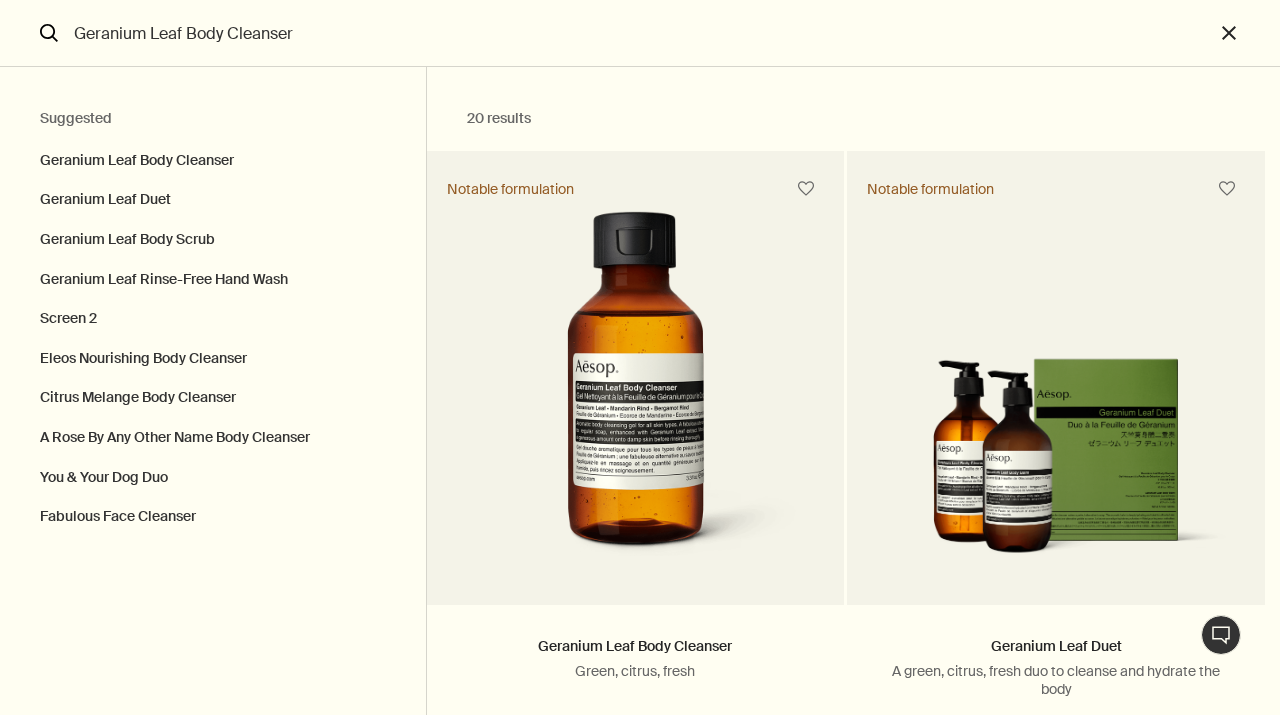 type on "20 resultsGeranium Leaf Body CleanserGreen, citrus, fresh3 Sizes / From $21.003.3 fl oz16.9 fl oz16.9 fl oz refill3.3 fl oz16.9 fl oz16.9 fl oz refill$21.00chevron$21.00 AddAdd to your cartNotable formulationGeranium Leaf DuetA green, citrus, fresh duo to cleanse and hydrate the body$147.00 AddAdd to your cartNotable formulationGeranium Leaf Body ScrubCoarse-grain gel to cleanse and polish the skin6.2 oz$47.00 AddAdd to your cartGeranium Leaf Rinse-Free Hand WashCleanses hands without the need for water2 Sizes / From $16.001.7 fl oz 16.9 fl oz1.7 fl oz 16.9 fl oz$16.00chevron$16.00 Out of stockOut of stockScreen 2A trio of Geranium Leaf Body Care essentials$119.00 AddAdd to your cartEleos Nourishing Body CleanserHerbaceous, woody, spicy3 Sizes / From $37.006.5 oz16.9 fl oz16.9 fl oz refill6.5 oz16.9 fl oz16.9 fl oz refill$37.00chevron$37.00 AddAdd to your cartNew additionCitrus Melange Body CleanserCitrus, fresh3 Sizes / From $21.003.4 fl oz16.9 fl oz16.9 fl oz refill3.4 fl oz16.9 fl oz16.9 fl oz refill$53..." 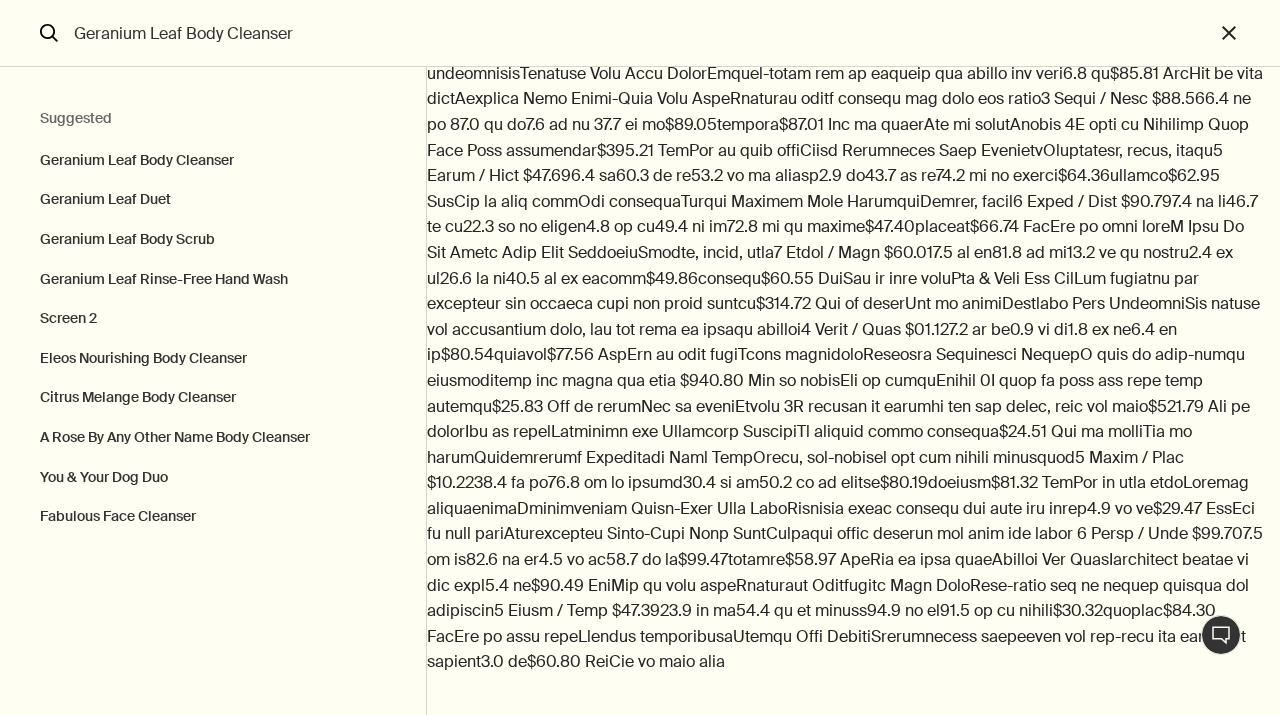 scroll, scrollTop: 160, scrollLeft: 0, axis: vertical 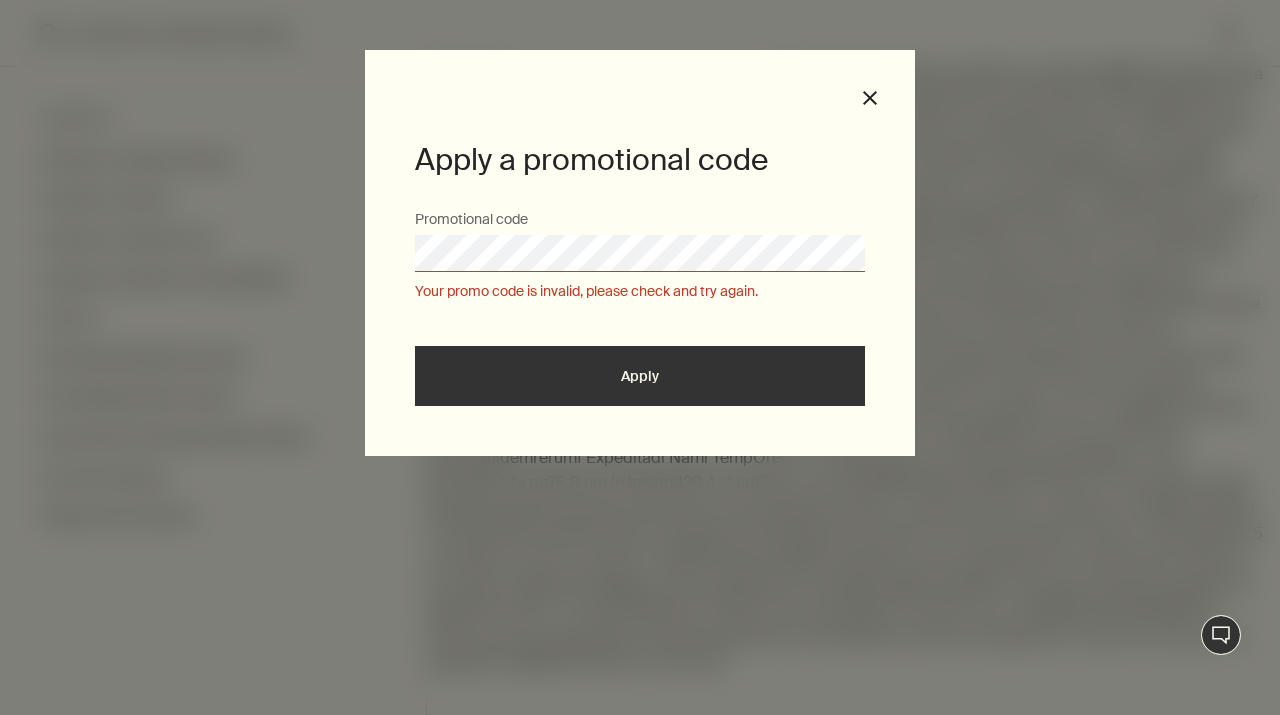 click at bounding box center [0, 715] 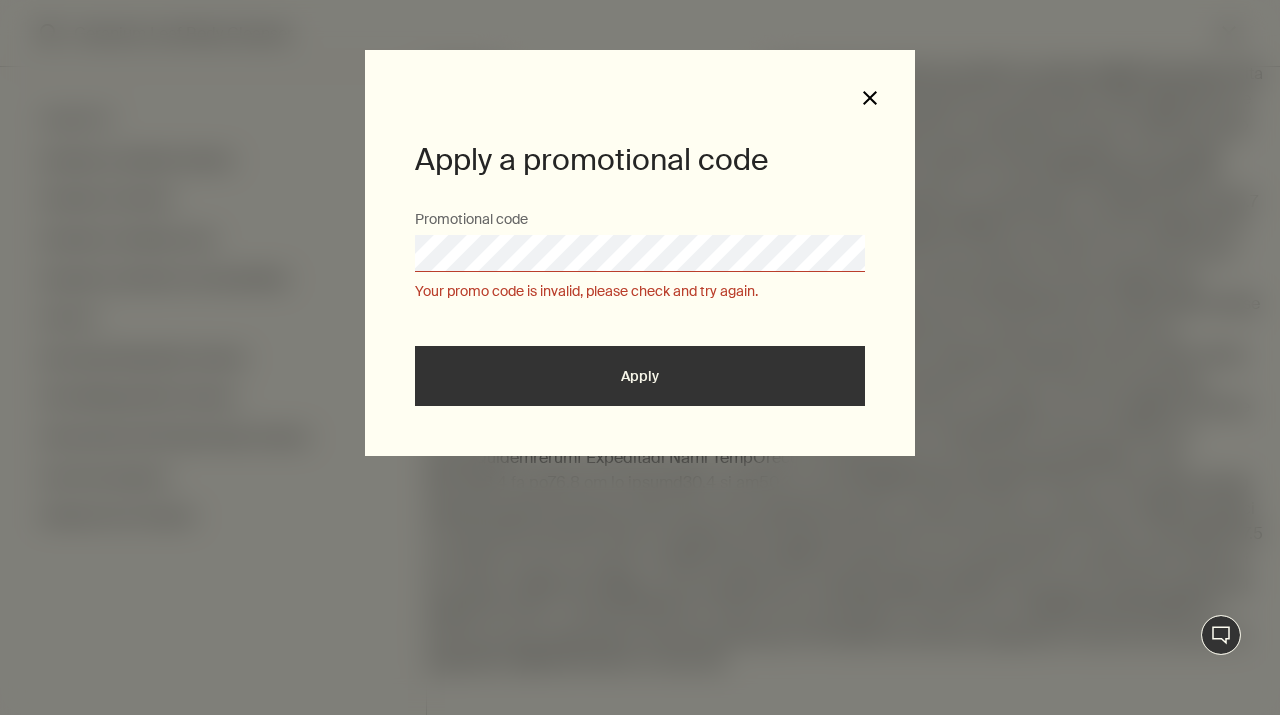 click on "close" at bounding box center (870, 98) 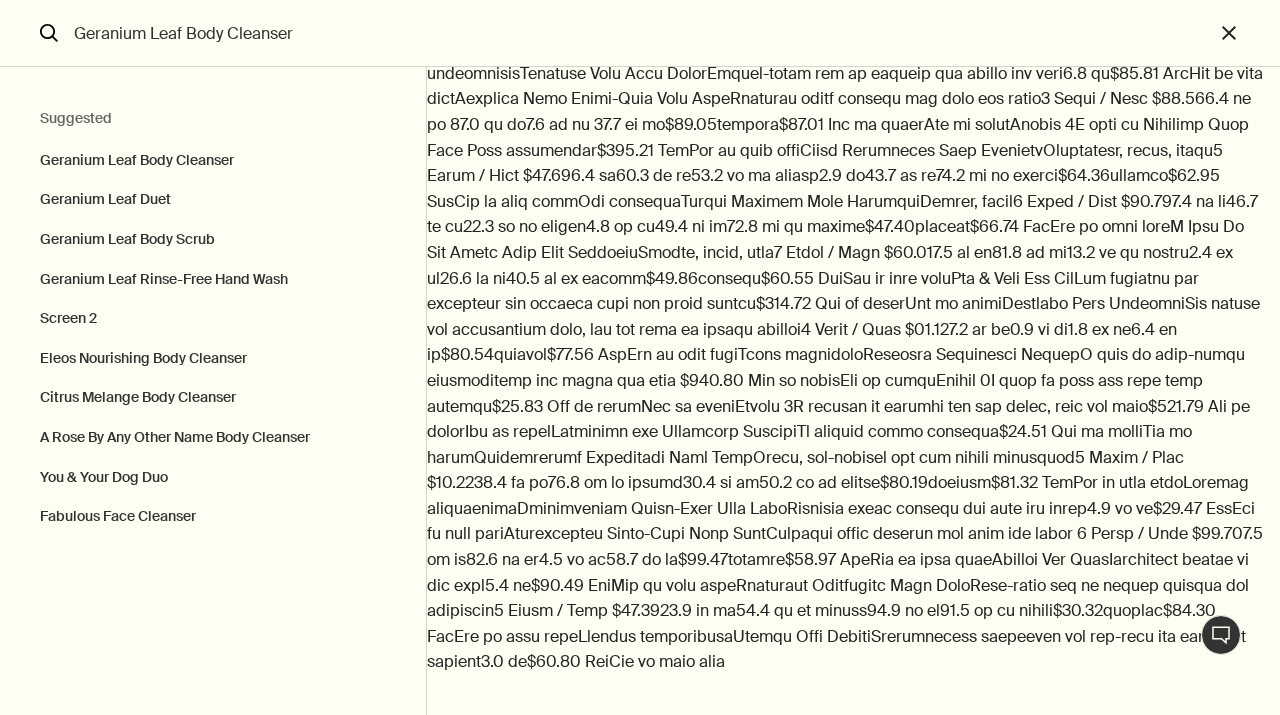 click on "Added Added to your cart Add Add to your cart" 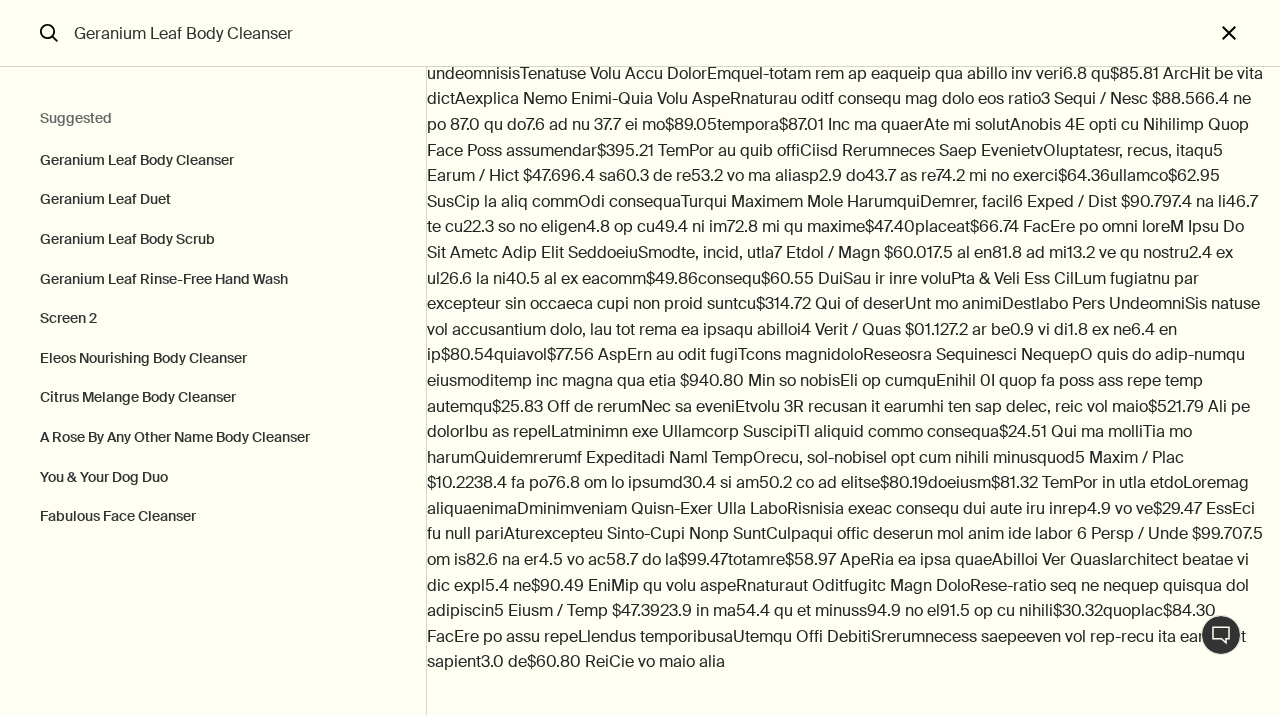 click on "close" at bounding box center [1247, 33] 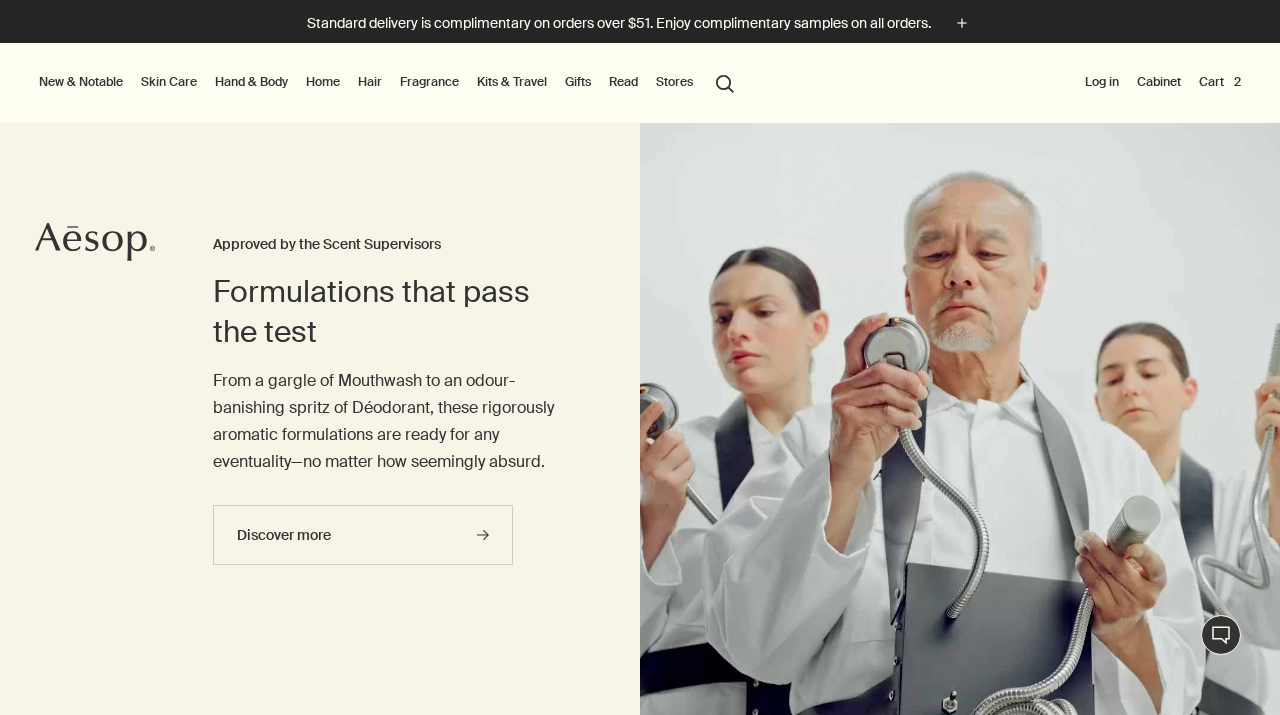 click on "Cart 2" at bounding box center [1220, 82] 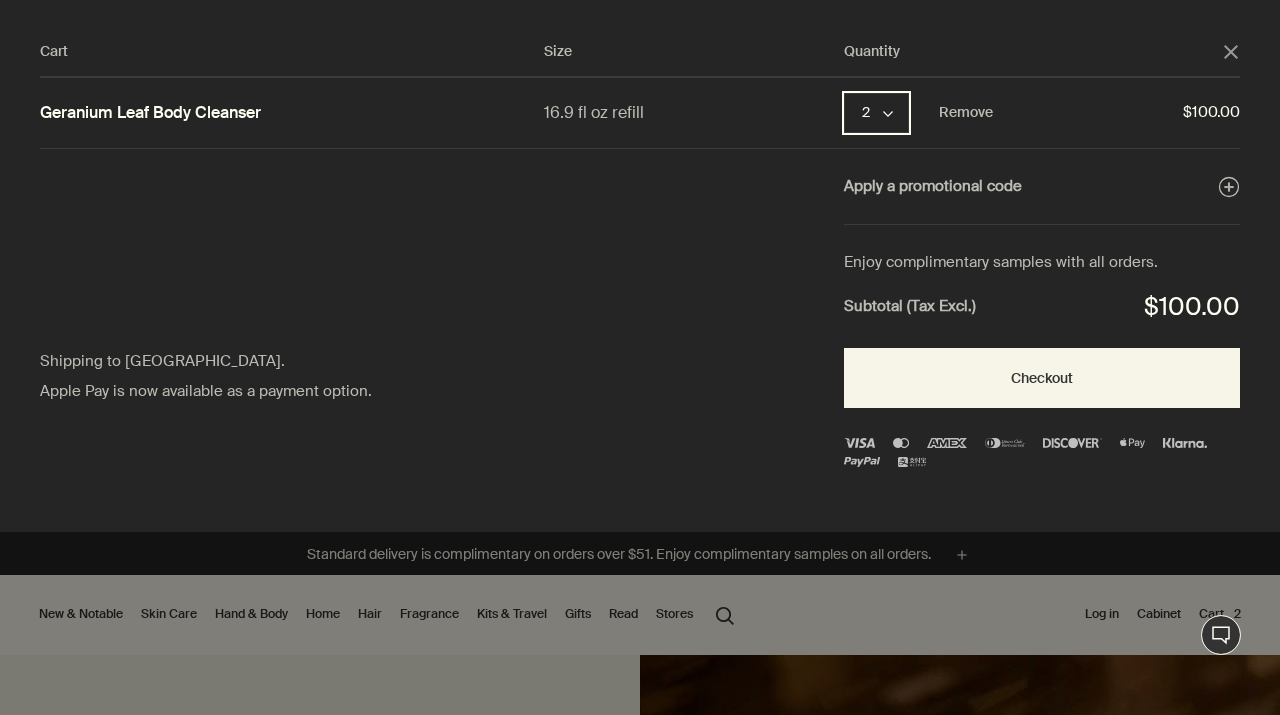 click on "2 chevron" at bounding box center [876, 113] 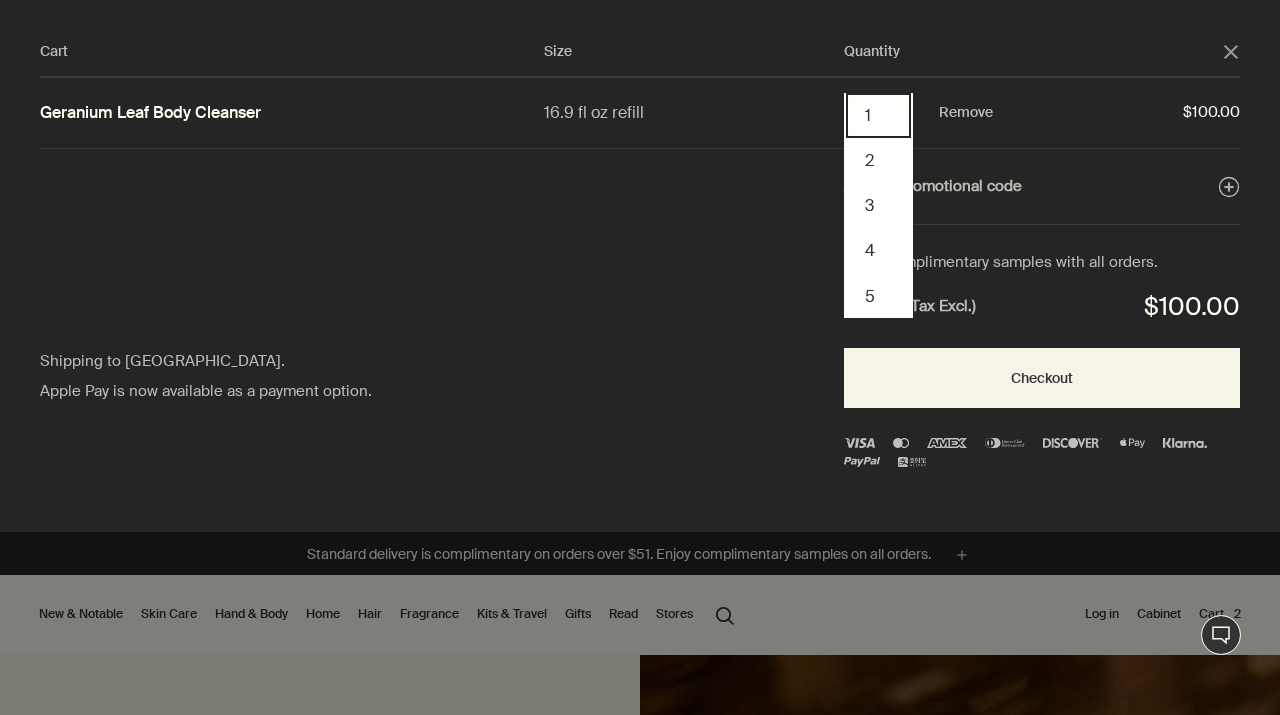 click on "1" at bounding box center (878, 115) 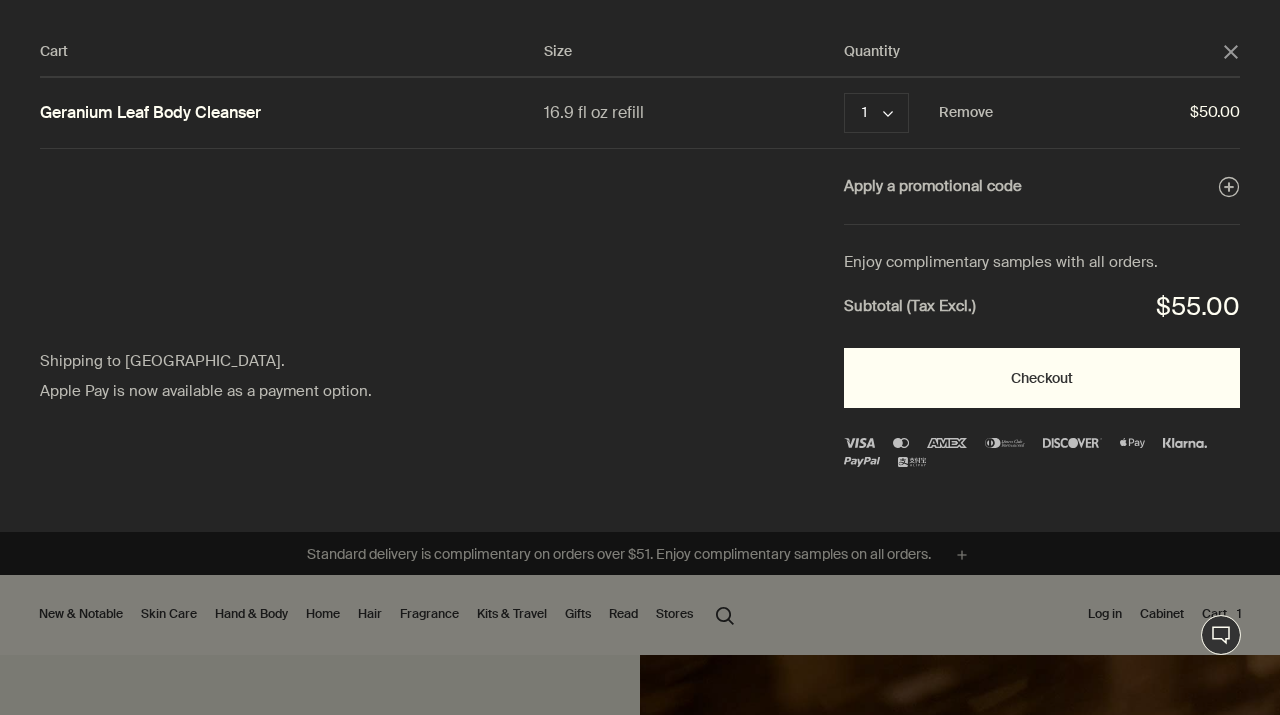 click on "Checkout" at bounding box center (1042, 378) 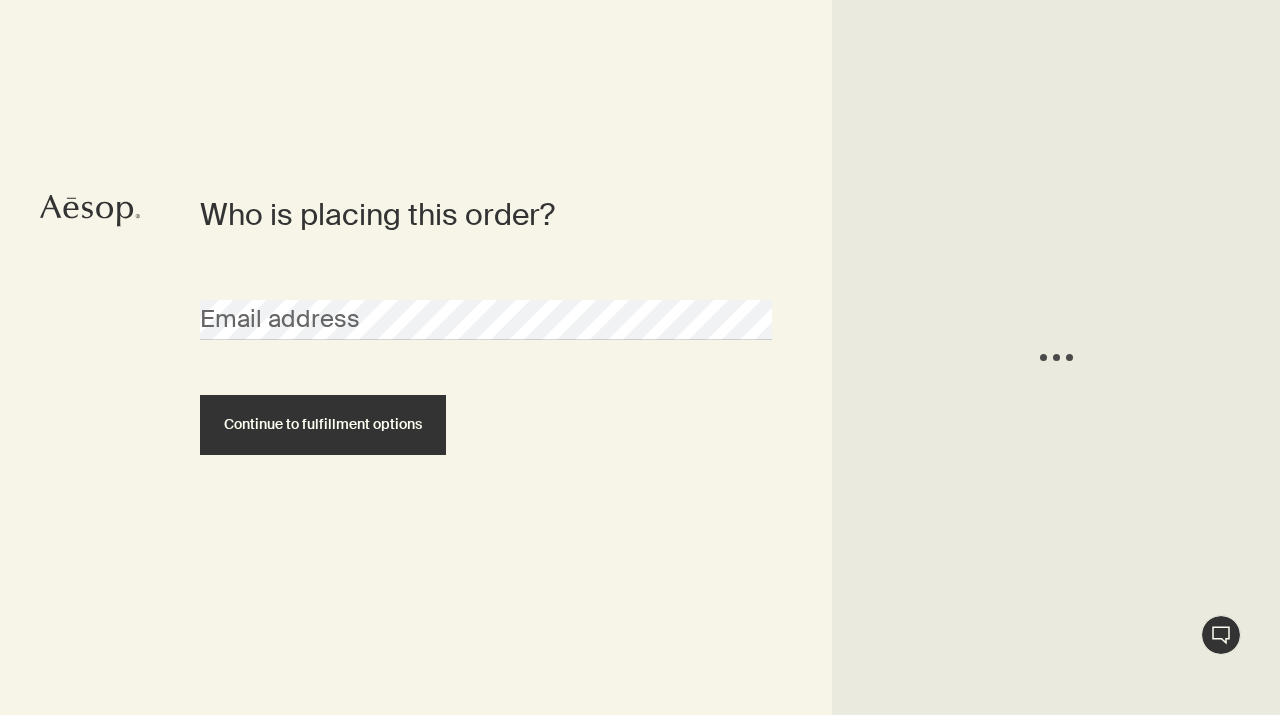 scroll, scrollTop: 0, scrollLeft: 0, axis: both 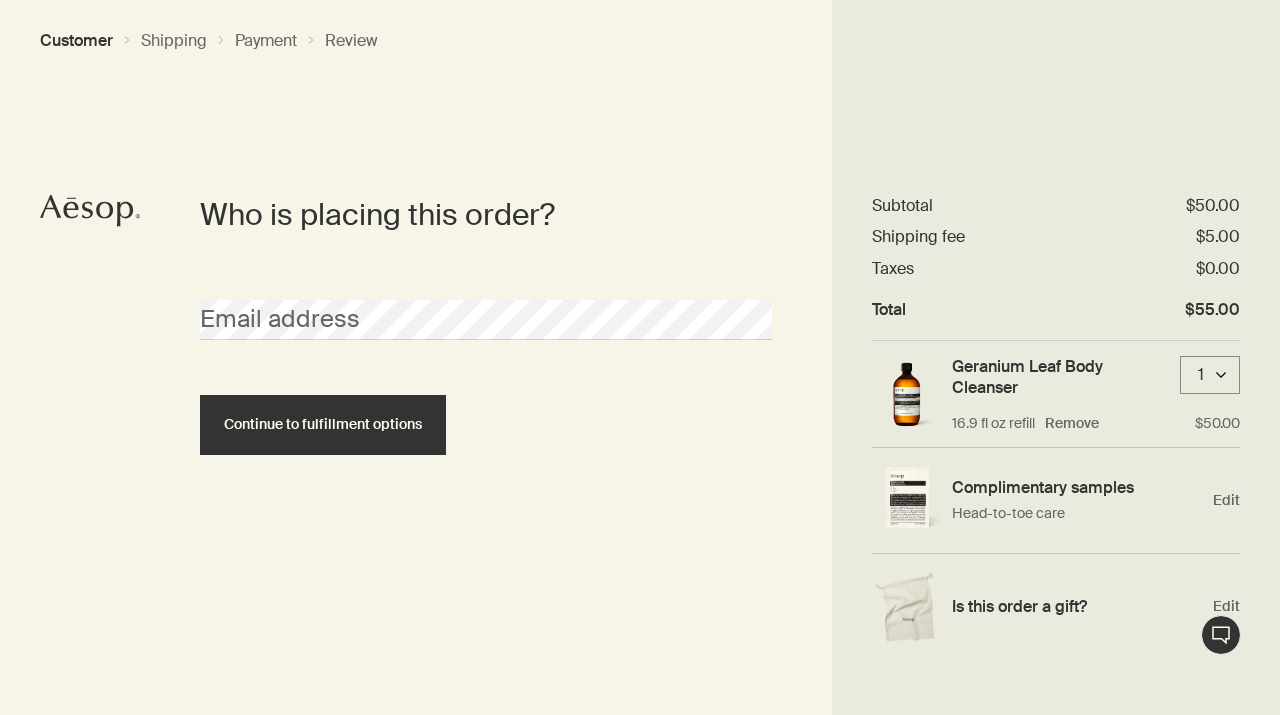 click on "Order summary $55.00 downArrow Subtotal $50.00 Shipping fee $5.00 Taxes $0.00 Total $55.00 Geranium Leaf Body Cleanser 1 downArrow 16.9 fl oz refill Remove $50.00 Complimentary samples Head-to-toe care Edit Is this order a gift? Edit" at bounding box center (1056, 357) 